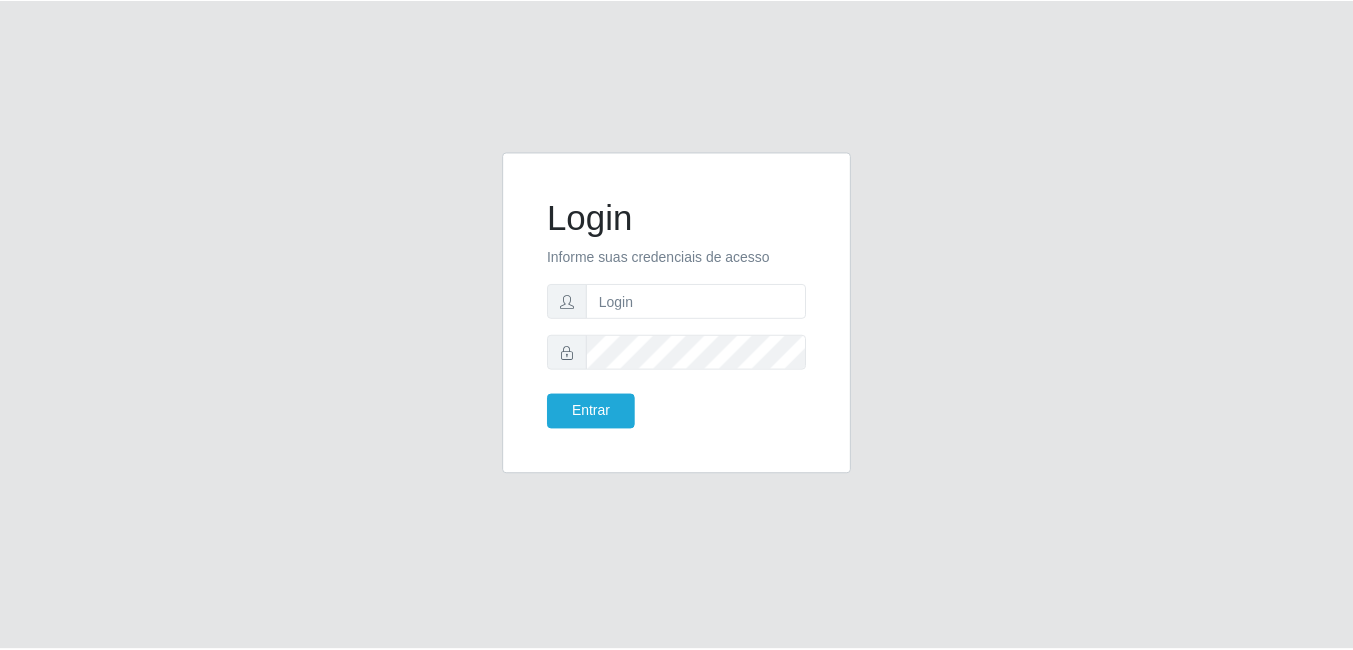 scroll, scrollTop: 0, scrollLeft: 0, axis: both 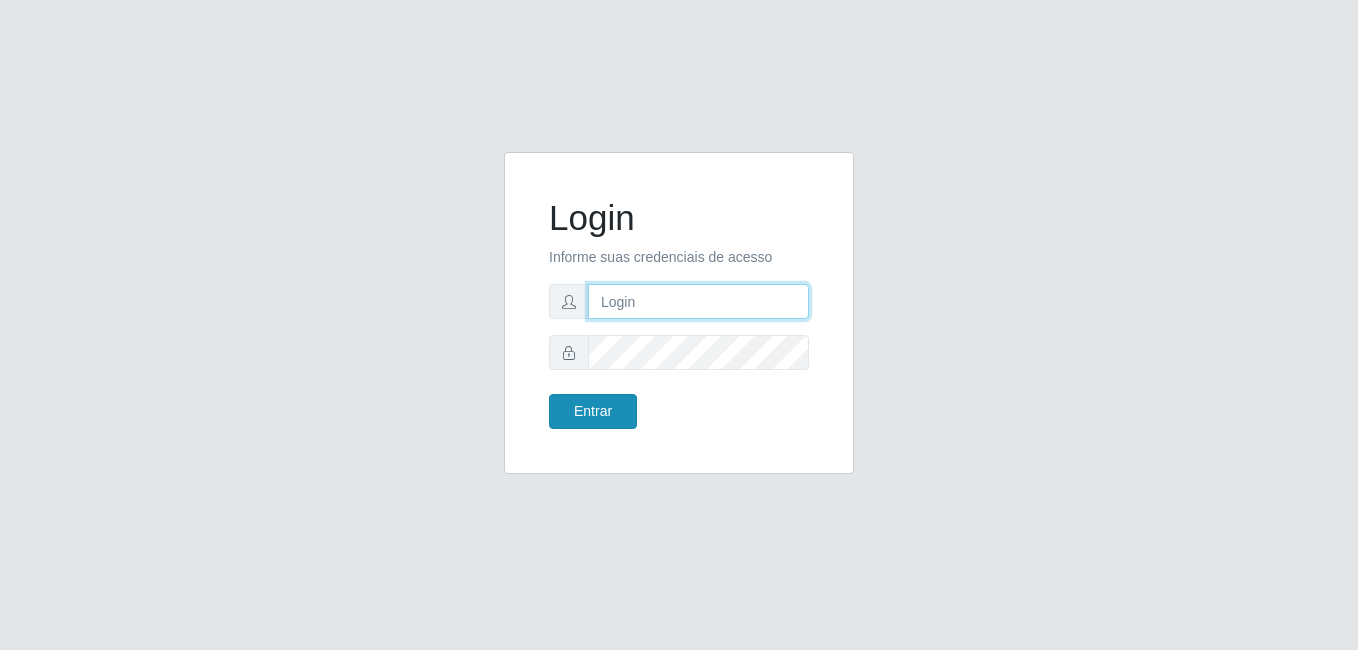 type on "[EMAIL]" 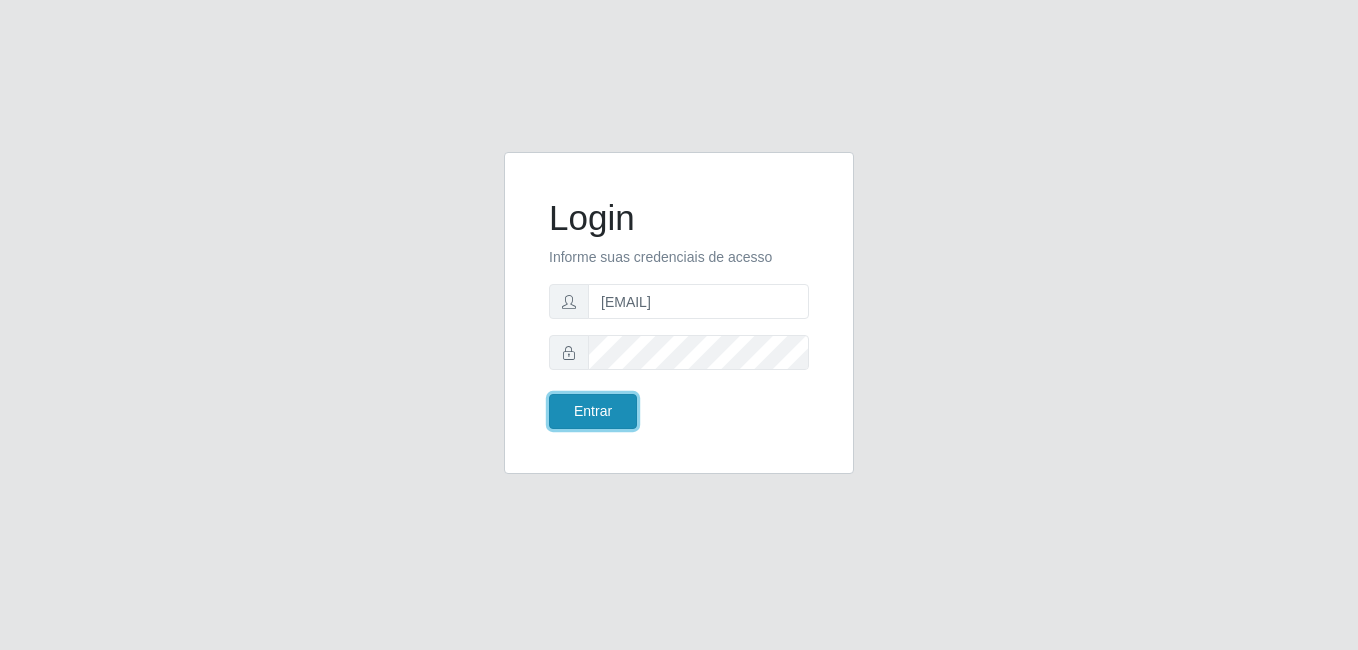 click on "Entrar" at bounding box center (593, 411) 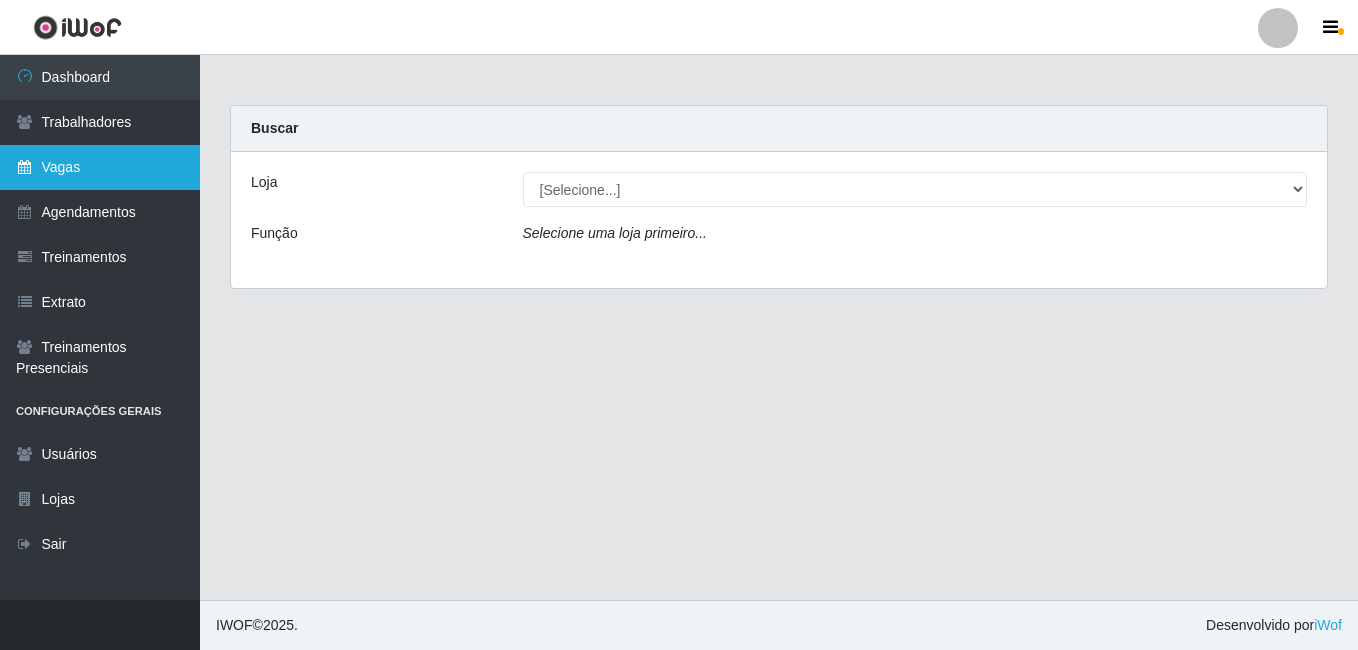 click on "Vagas" at bounding box center (100, 167) 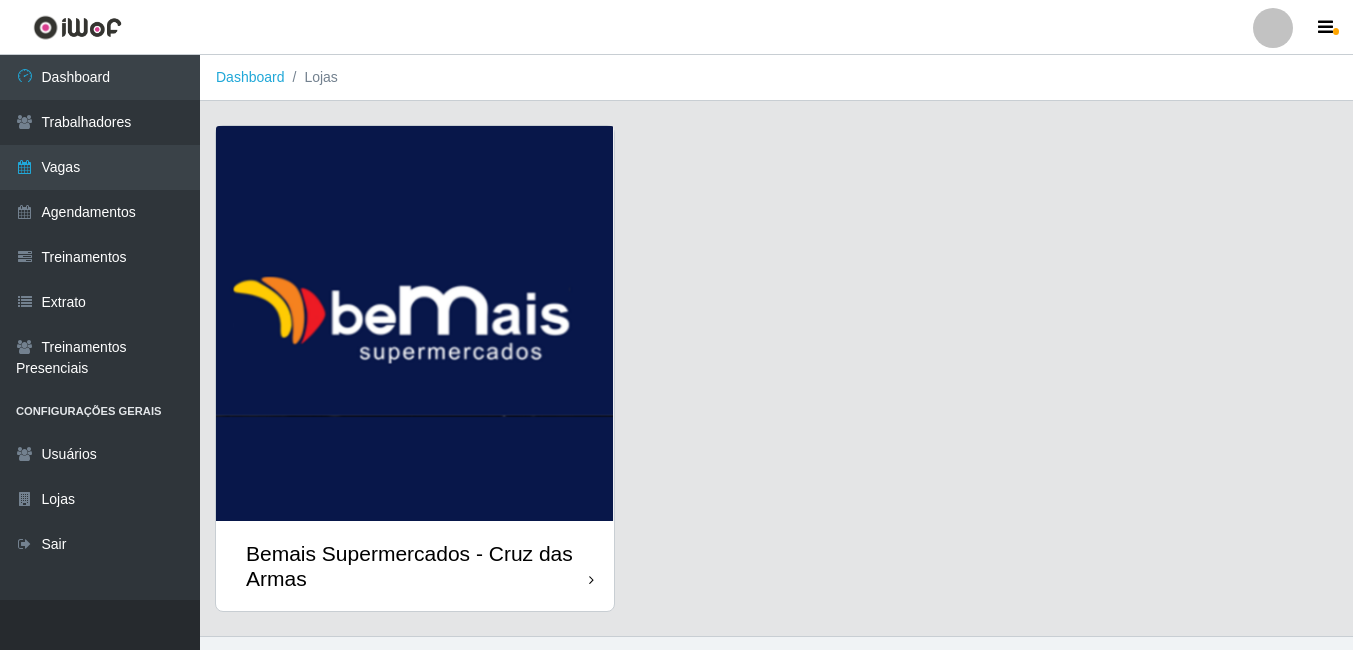 click at bounding box center (415, 323) 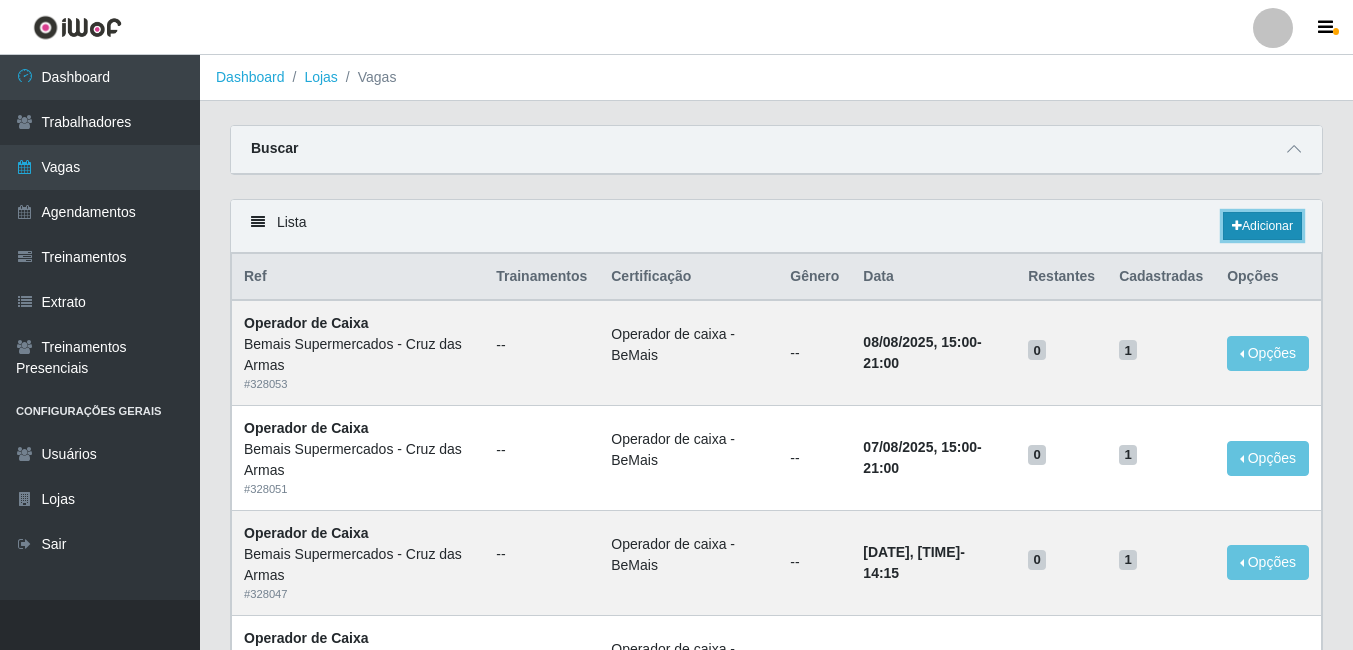 click on "Adicionar" at bounding box center (1262, 226) 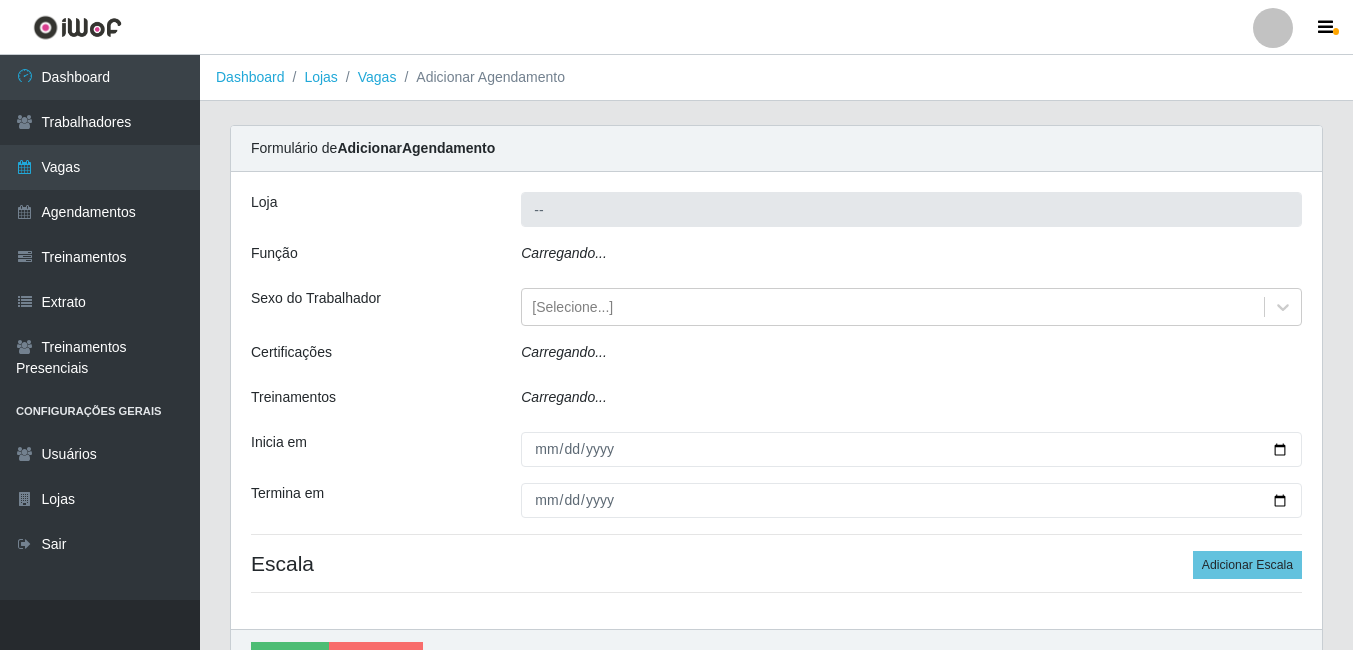 type on "Bemais Supermercados - Cruz das Armas" 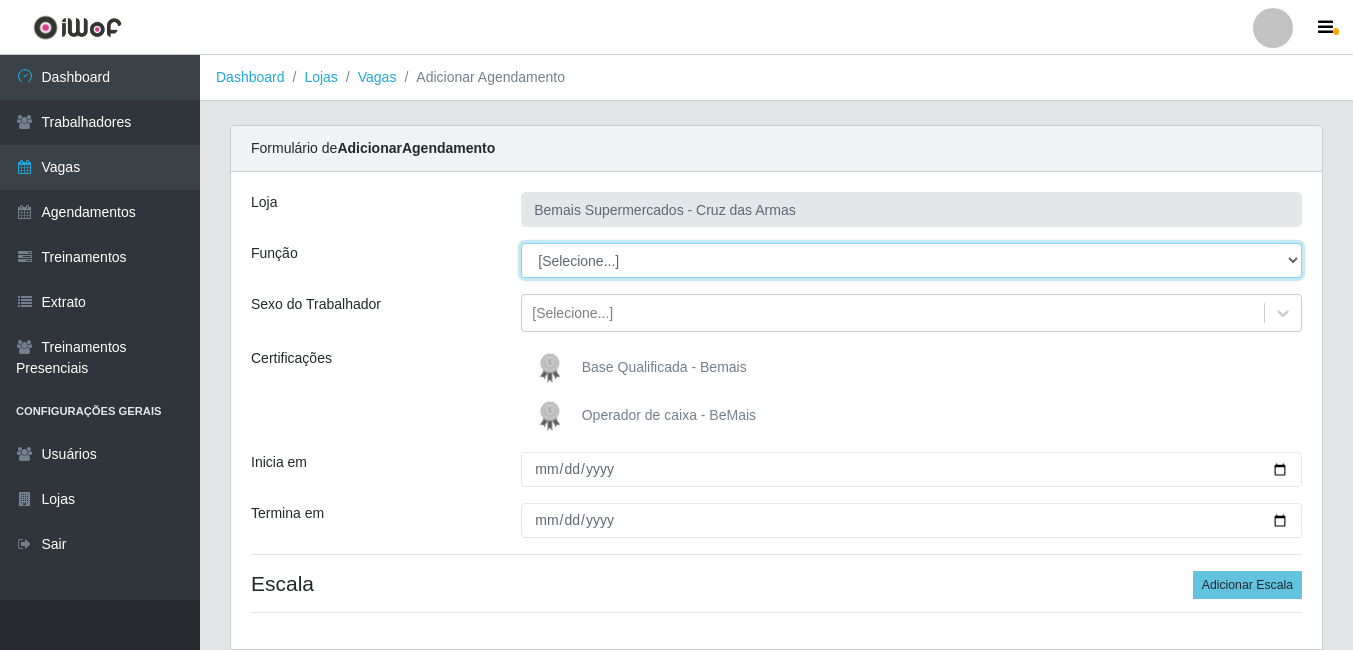 click on "[Selecione...] ASG ASG + ASG ++ Auxiliar de Estacionamento Auxiliar de Estacionamento + Auxiliar de Estacionamento ++ Balconista de Açougue  Balconista de Açougue + Balconista de Açougue ++ Balconista de Padaria  Balconista de Padaria + Balconista de Padaria ++ Embalador Embalador + Embalador ++ Operador de Caixa Operador de Caixa + Operador de Caixa ++ Repositor  Repositor + Repositor ++ Repositor de Hortifruti Repositor de Hortifruti + Repositor de Hortifruti ++" at bounding box center [911, 260] 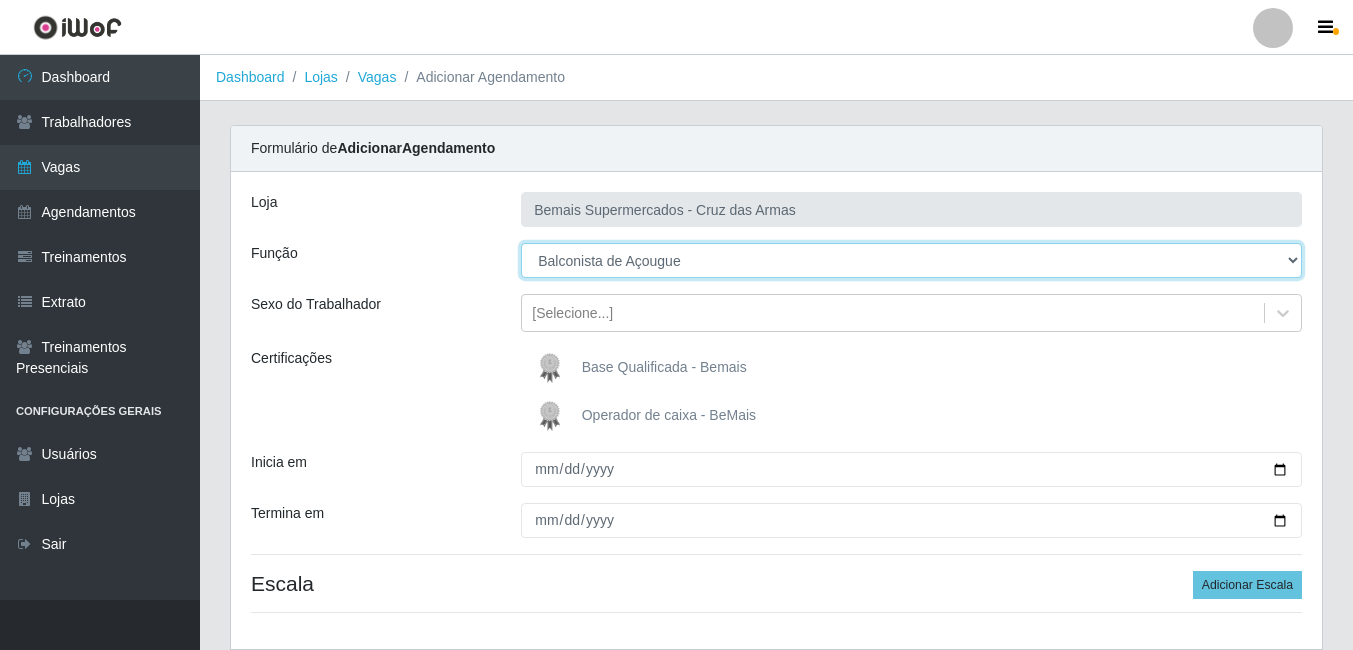 click on "[Selecione...] ASG ASG + ASG ++ Auxiliar de Estacionamento Auxiliar de Estacionamento + Auxiliar de Estacionamento ++ Balconista de Açougue  Balconista de Açougue + Balconista de Açougue ++ Balconista de Padaria  Balconista de Padaria + Balconista de Padaria ++ Embalador Embalador + Embalador ++ Operador de Caixa Operador de Caixa + Operador de Caixa ++ Repositor  Repositor + Repositor ++ Repositor de Hortifruti Repositor de Hortifruti + Repositor de Hortifruti ++" at bounding box center [911, 260] 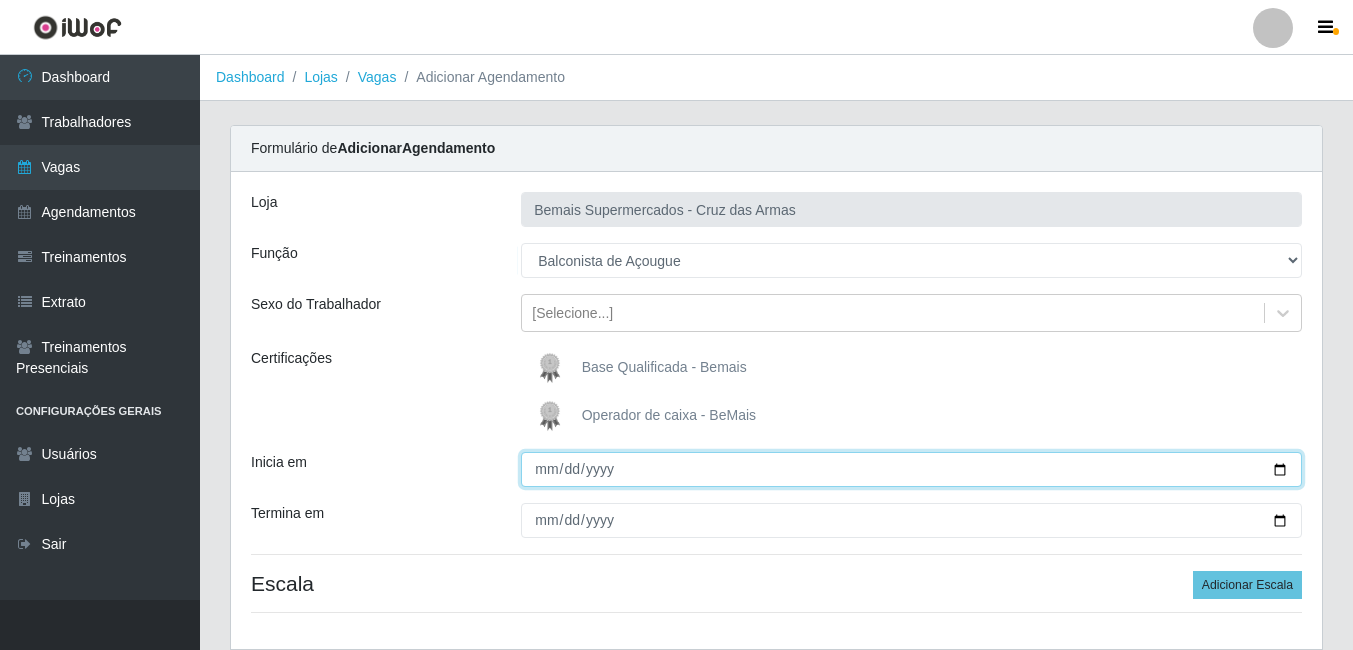 click on "Inicia em" at bounding box center [911, 469] 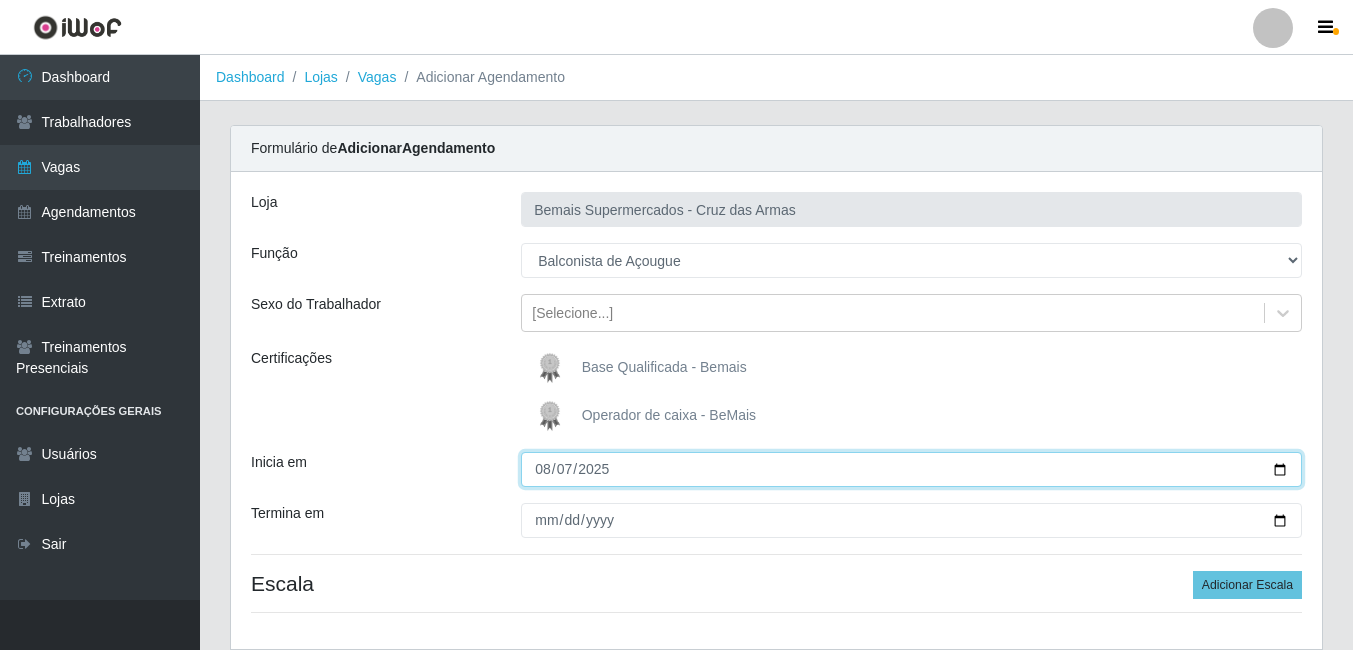 type on "2025-08-07" 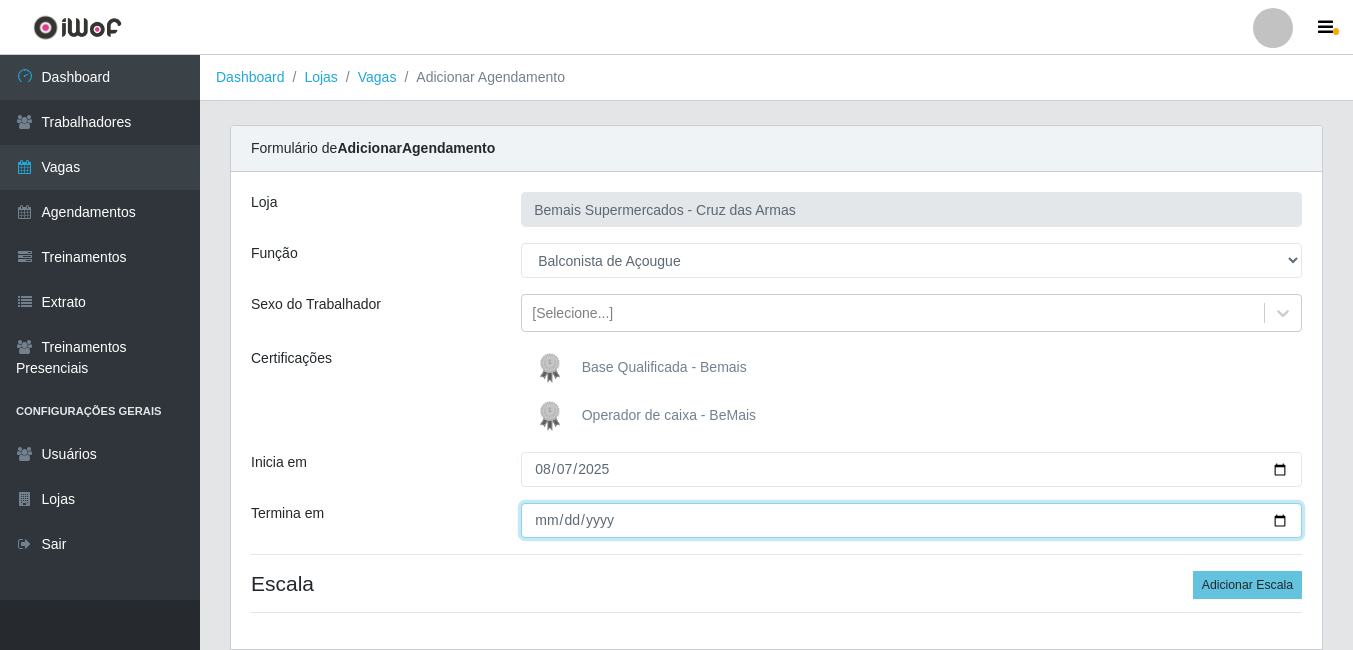 click on "Termina em" at bounding box center [911, 520] 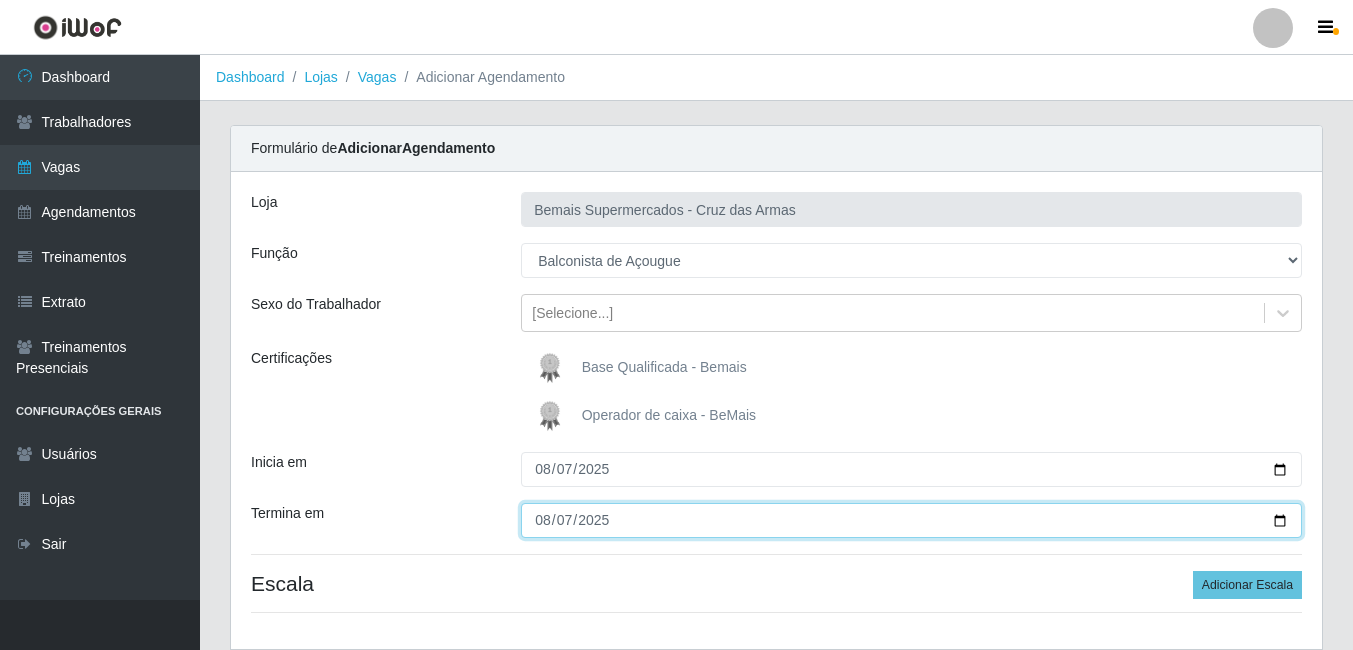 type on "2025-08-07" 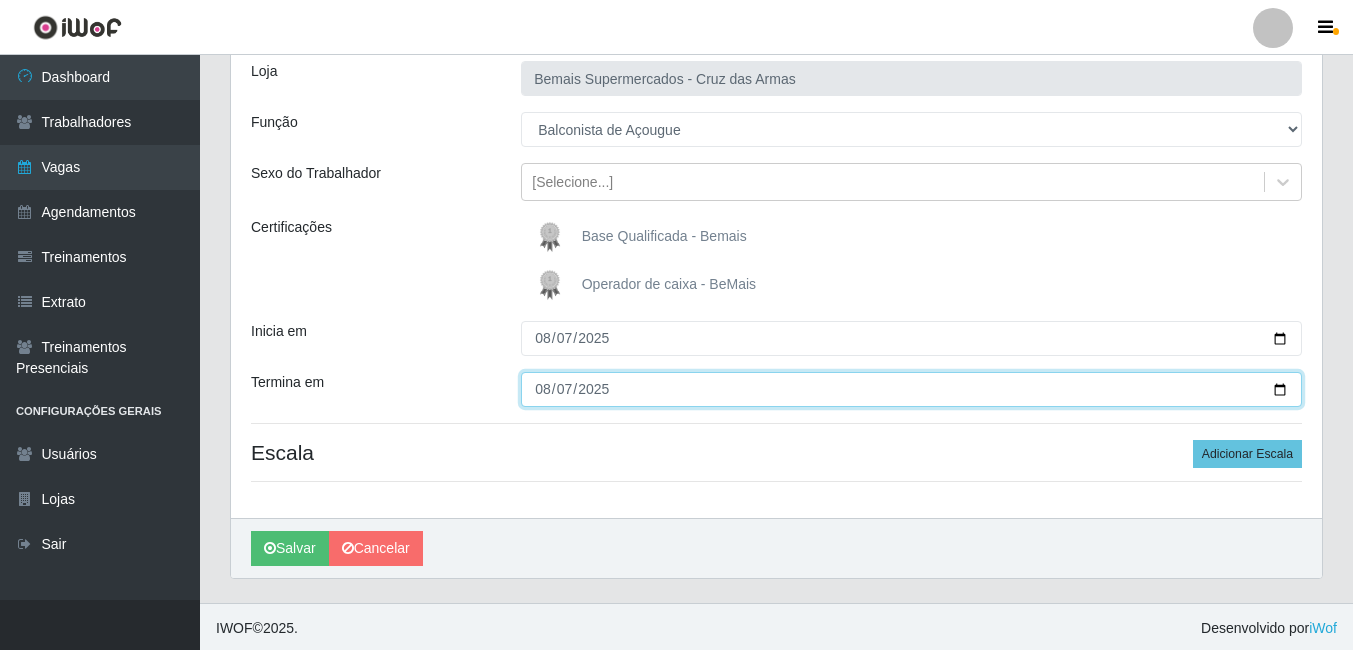 scroll, scrollTop: 134, scrollLeft: 0, axis: vertical 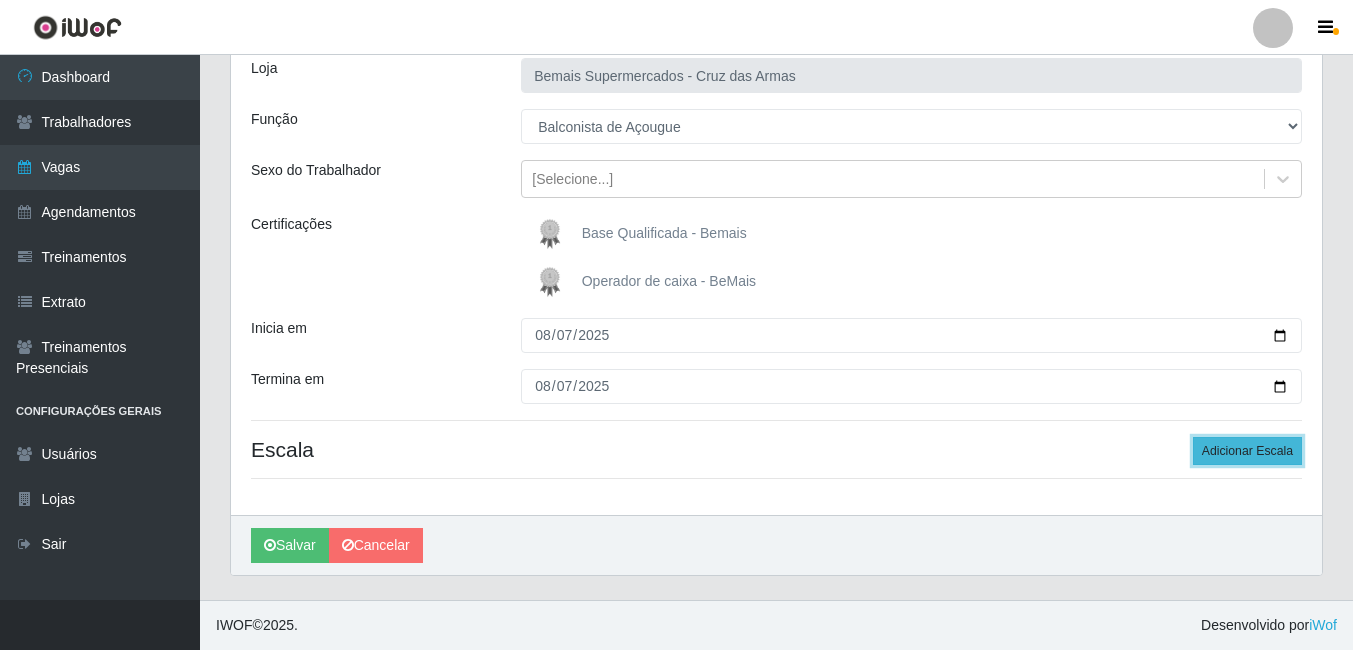 click on "Adicionar Escala" at bounding box center (1247, 451) 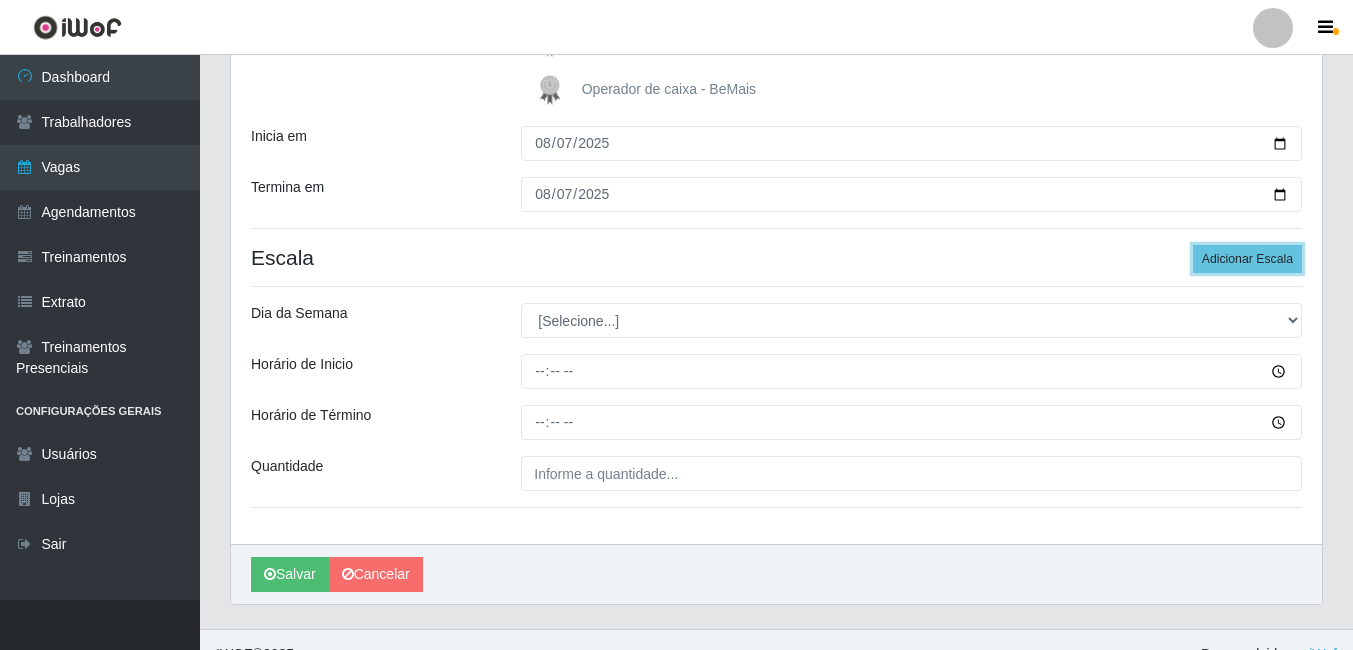 scroll, scrollTop: 355, scrollLeft: 0, axis: vertical 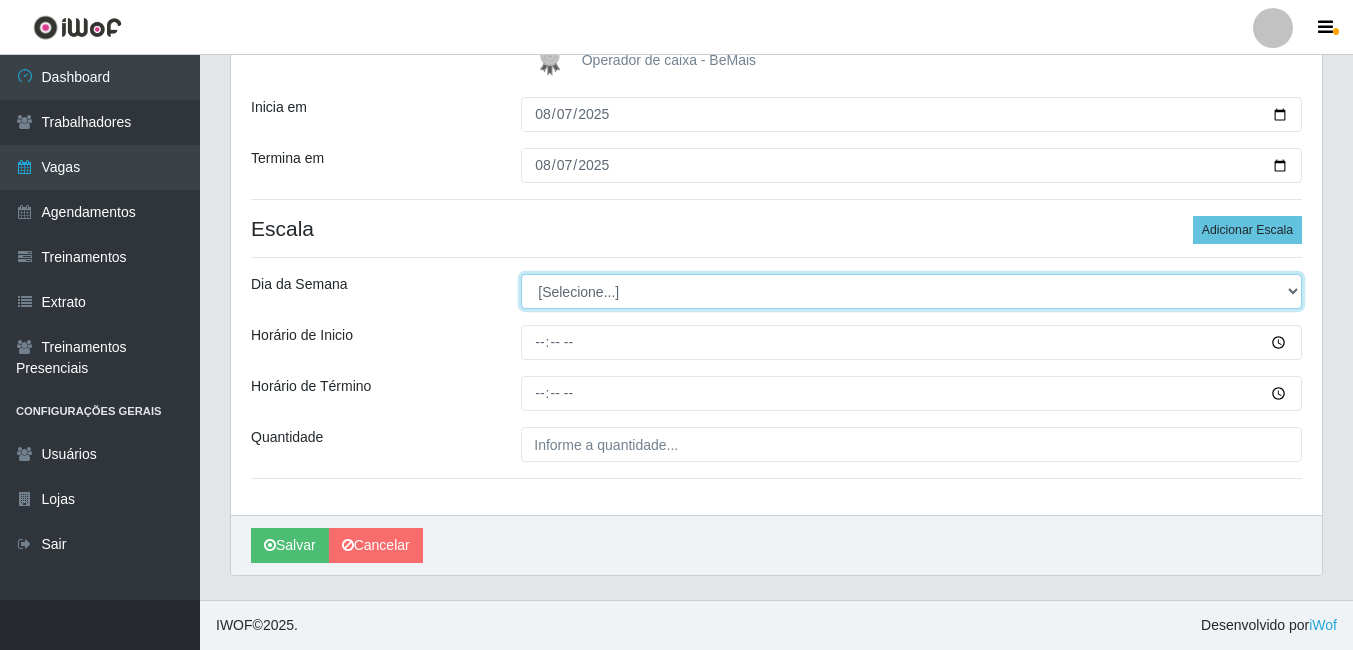 click on "[Selecione...] Segunda Terça Quarta Quinta Sexta Sábado Domingo" at bounding box center (911, 291) 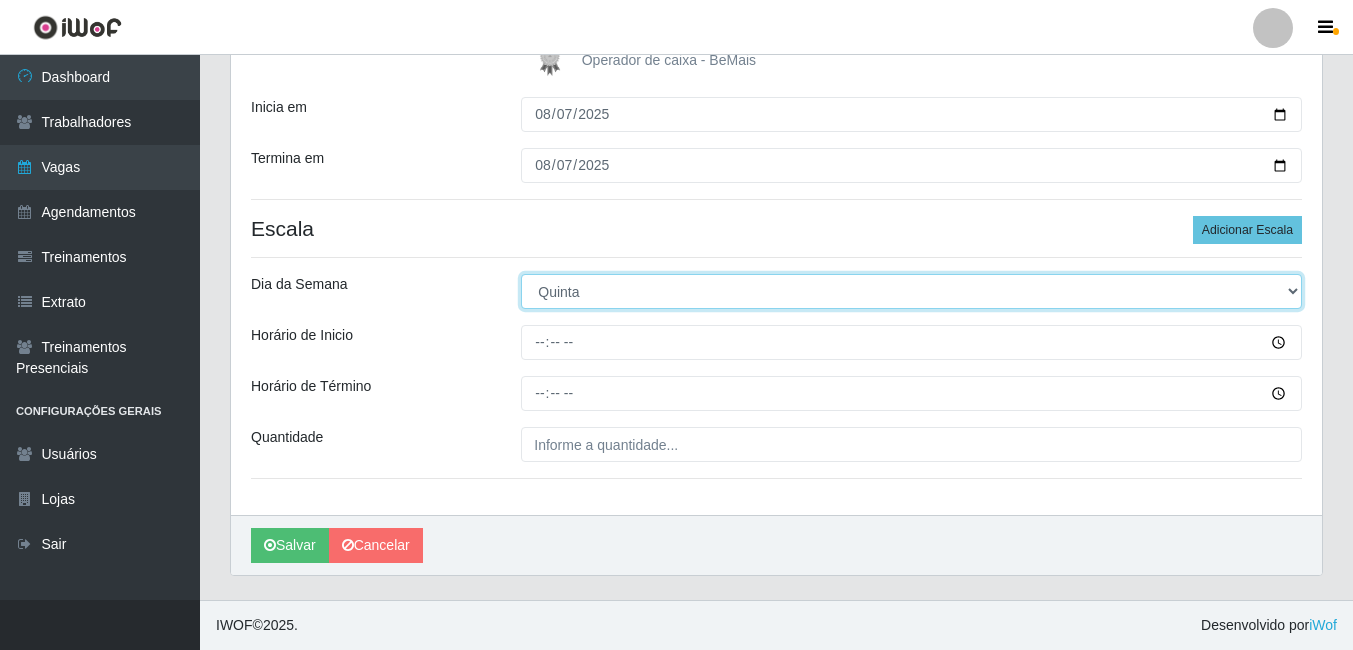 click on "[Selecione...] Segunda Terça Quarta Quinta Sexta Sábado Domingo" at bounding box center [911, 291] 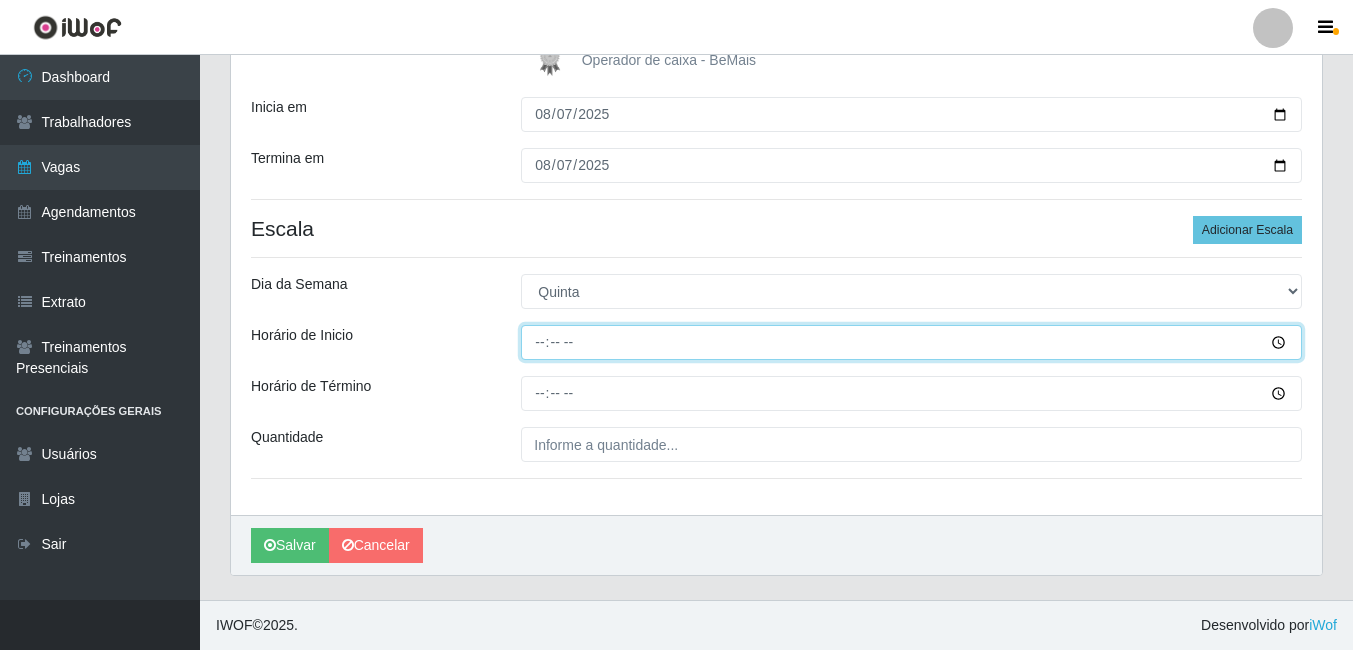 click on "Horário de Inicio" at bounding box center (911, 342) 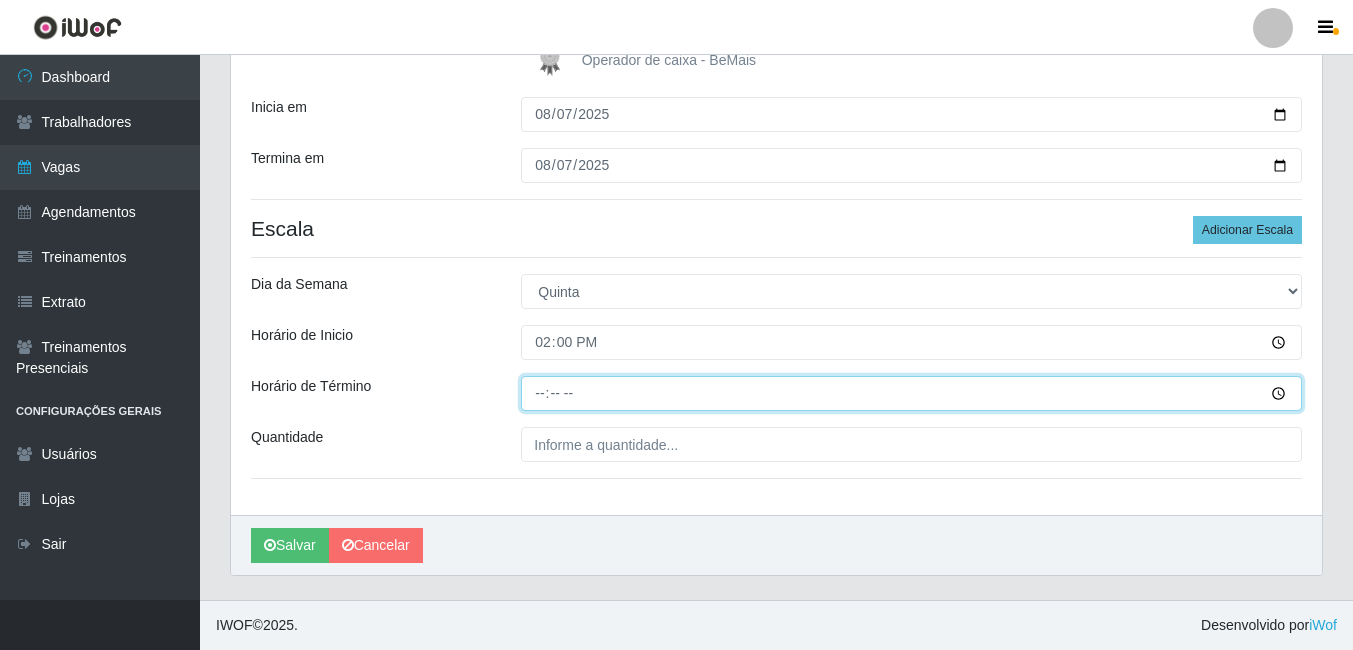 click on "Horário de Término" at bounding box center (911, 393) 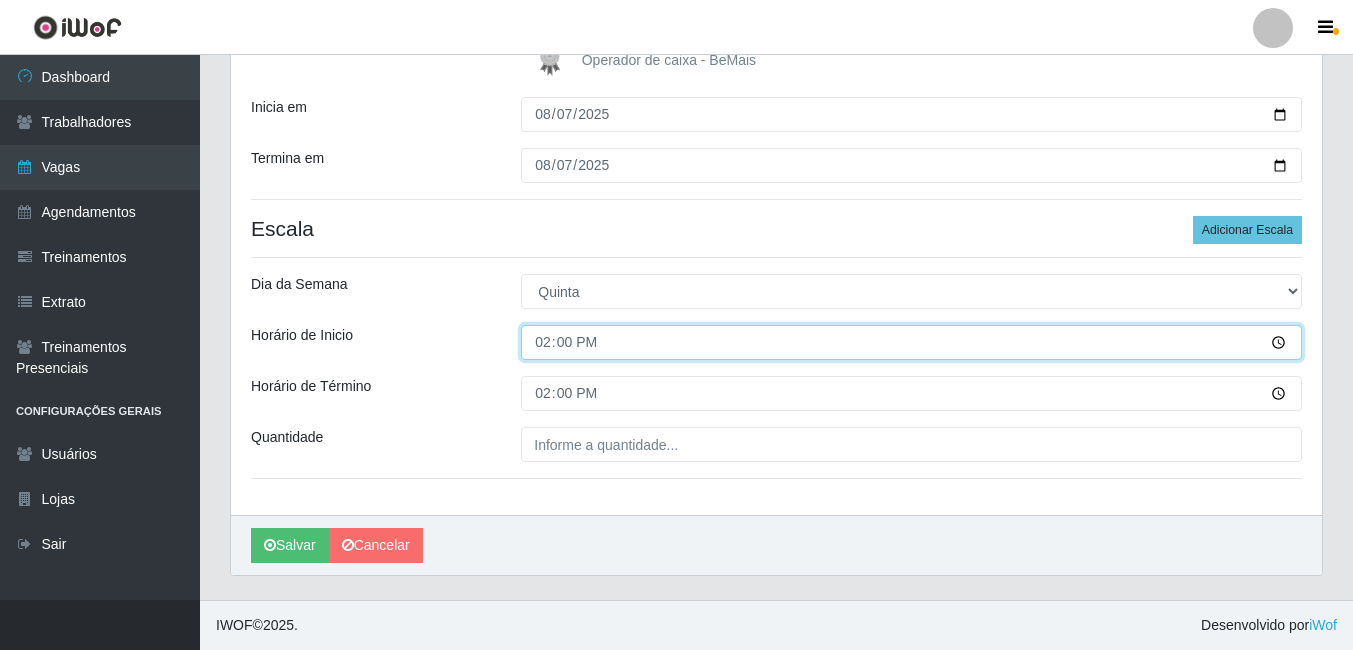 click on "14:00" at bounding box center (911, 342) 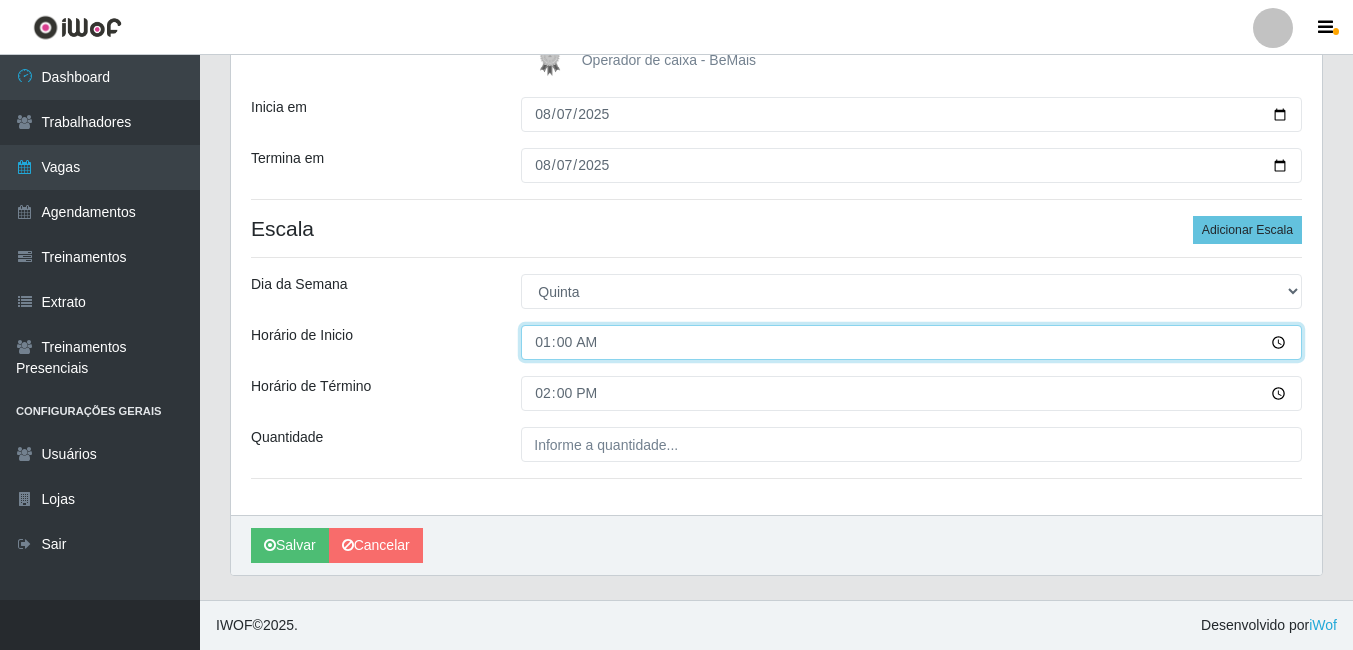 type on "13:00" 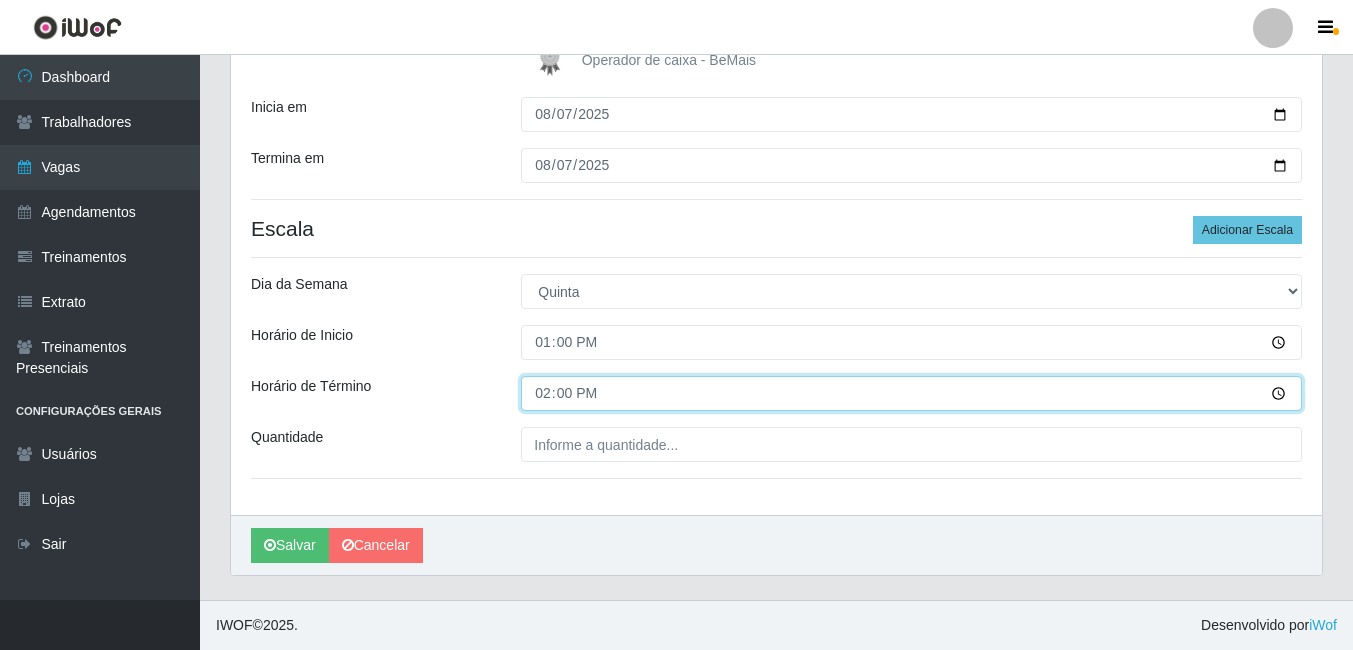 click on "14:00" at bounding box center (911, 393) 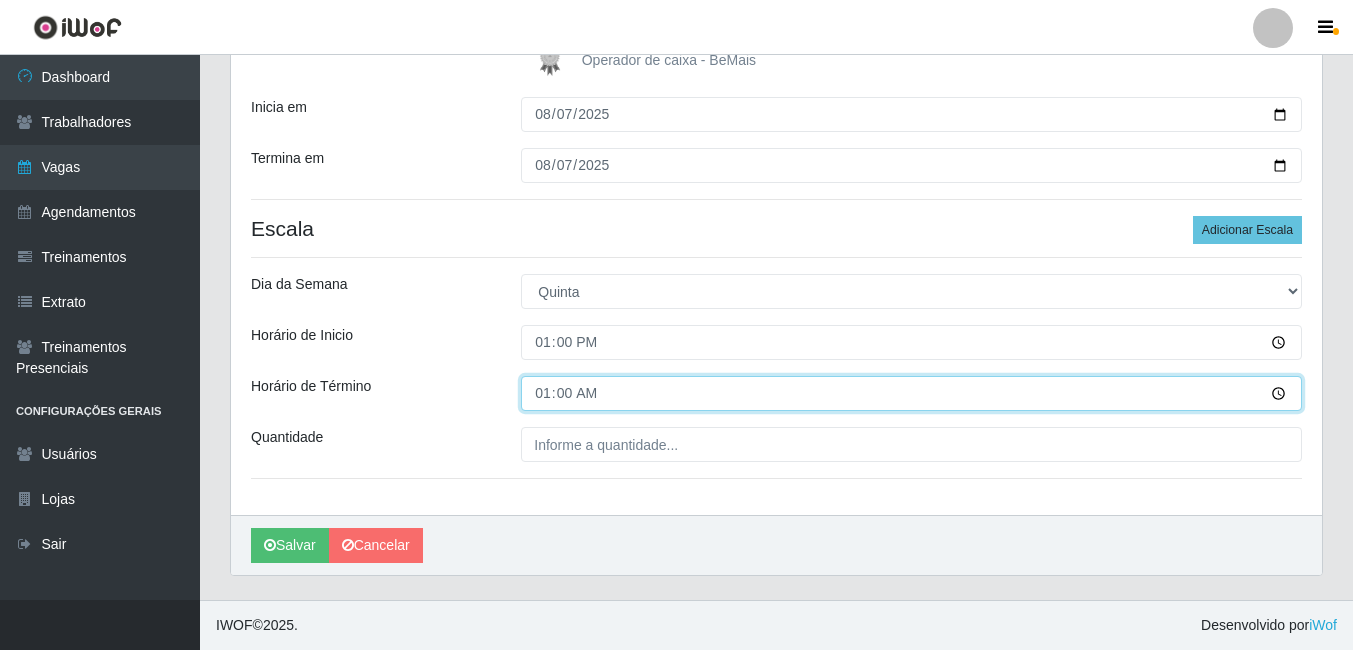 type on "19:00" 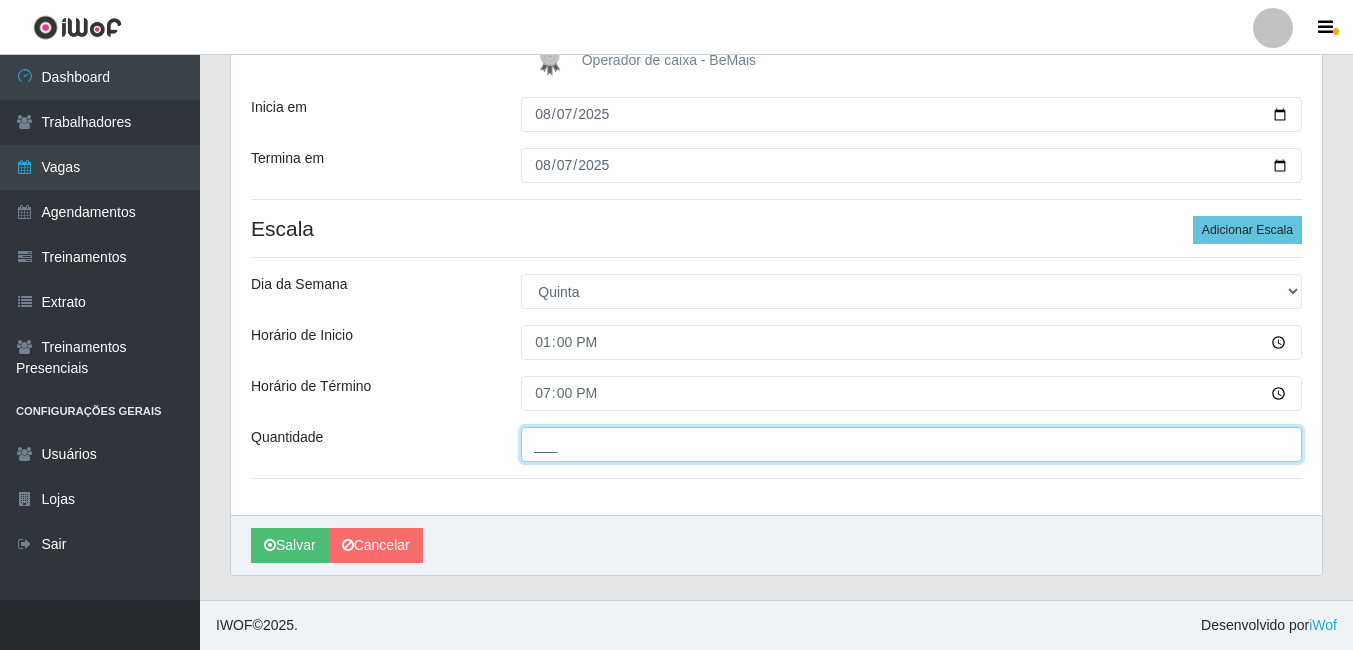 click on "___" at bounding box center (911, 444) 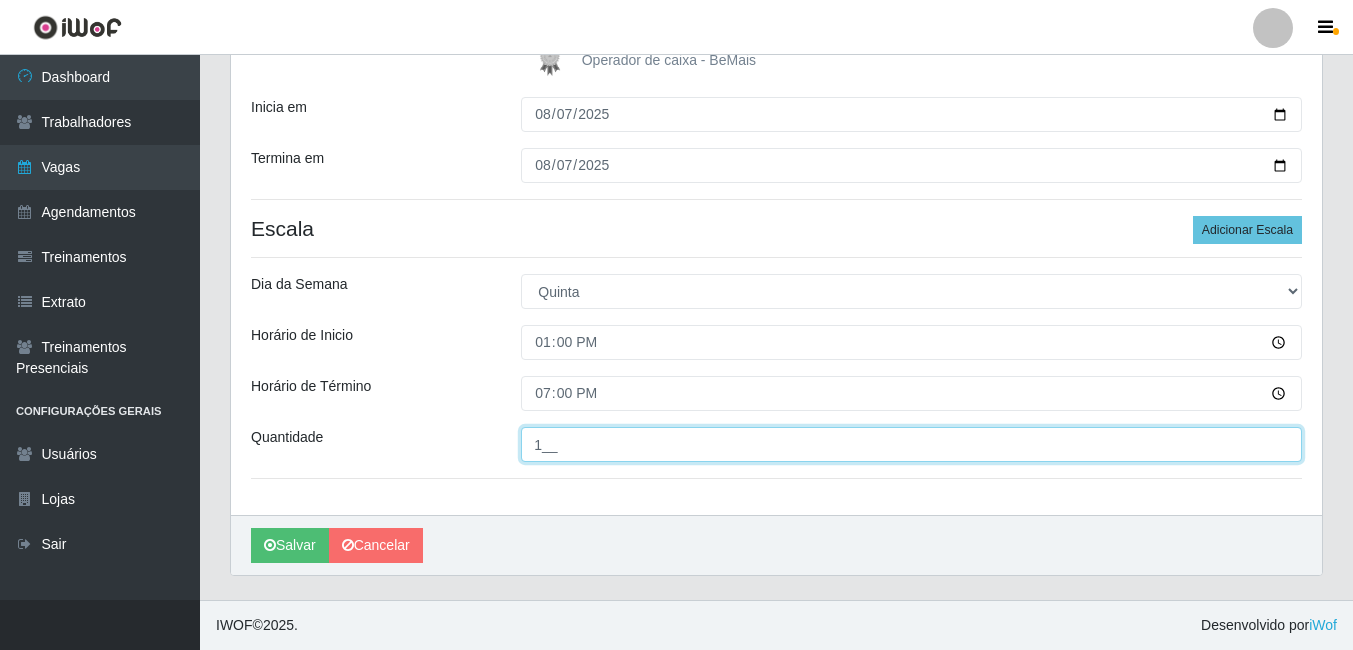 type on "1__" 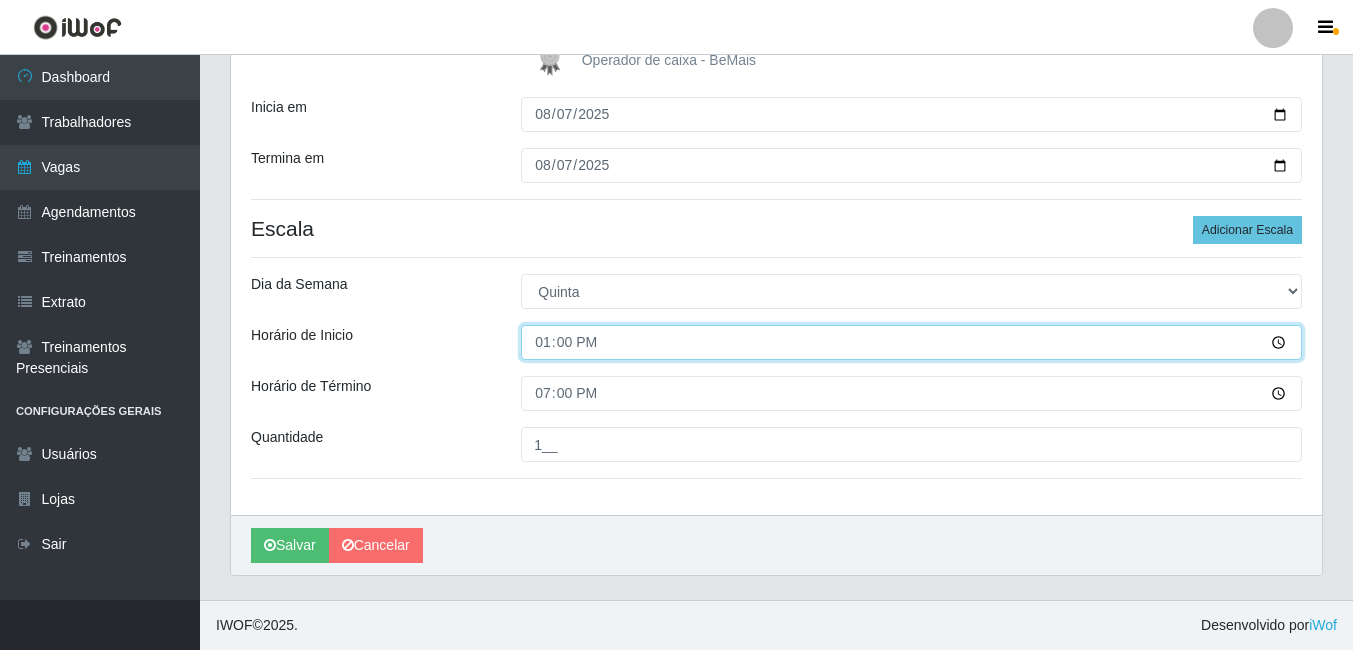 click on "13:00" at bounding box center (911, 342) 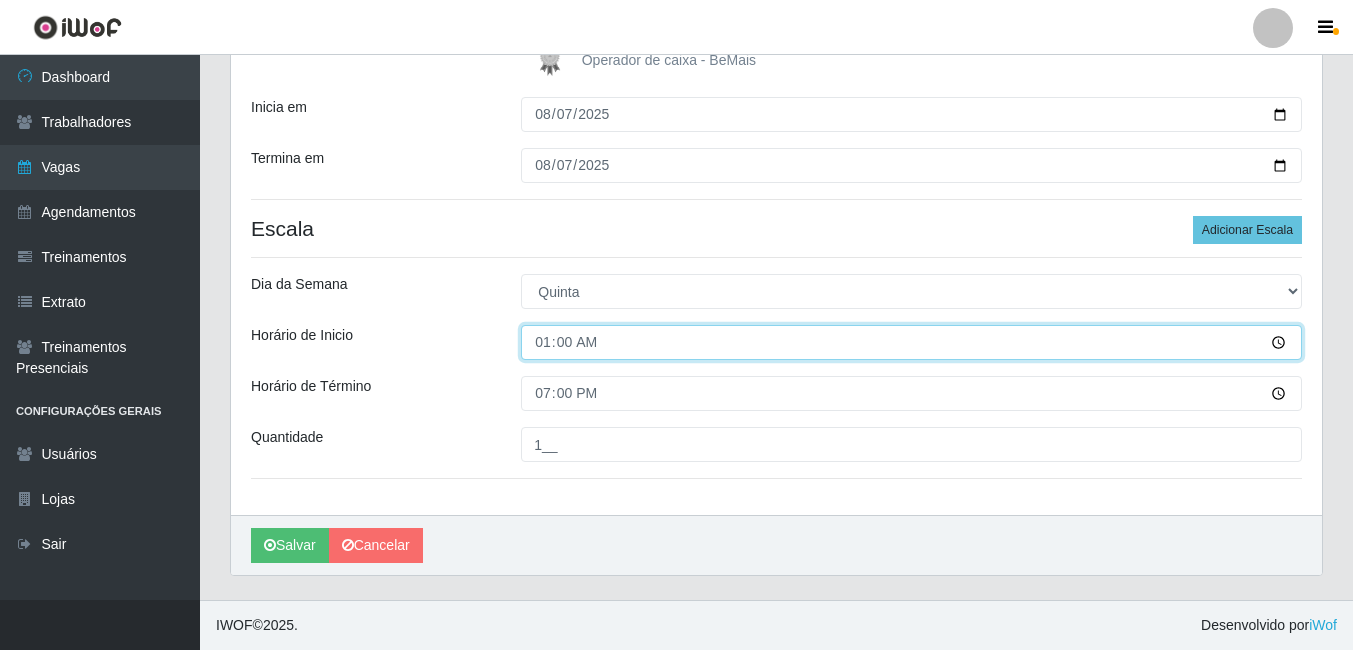 type on "14:00" 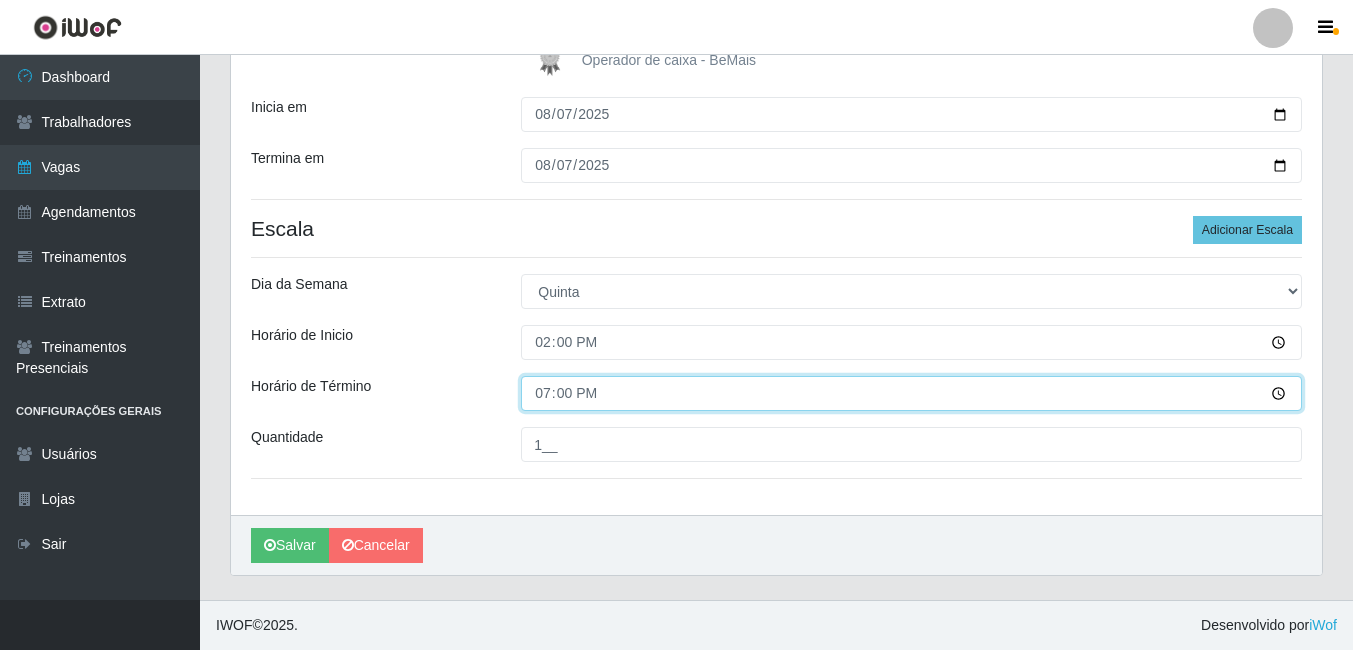 click on "19:00" at bounding box center (911, 393) 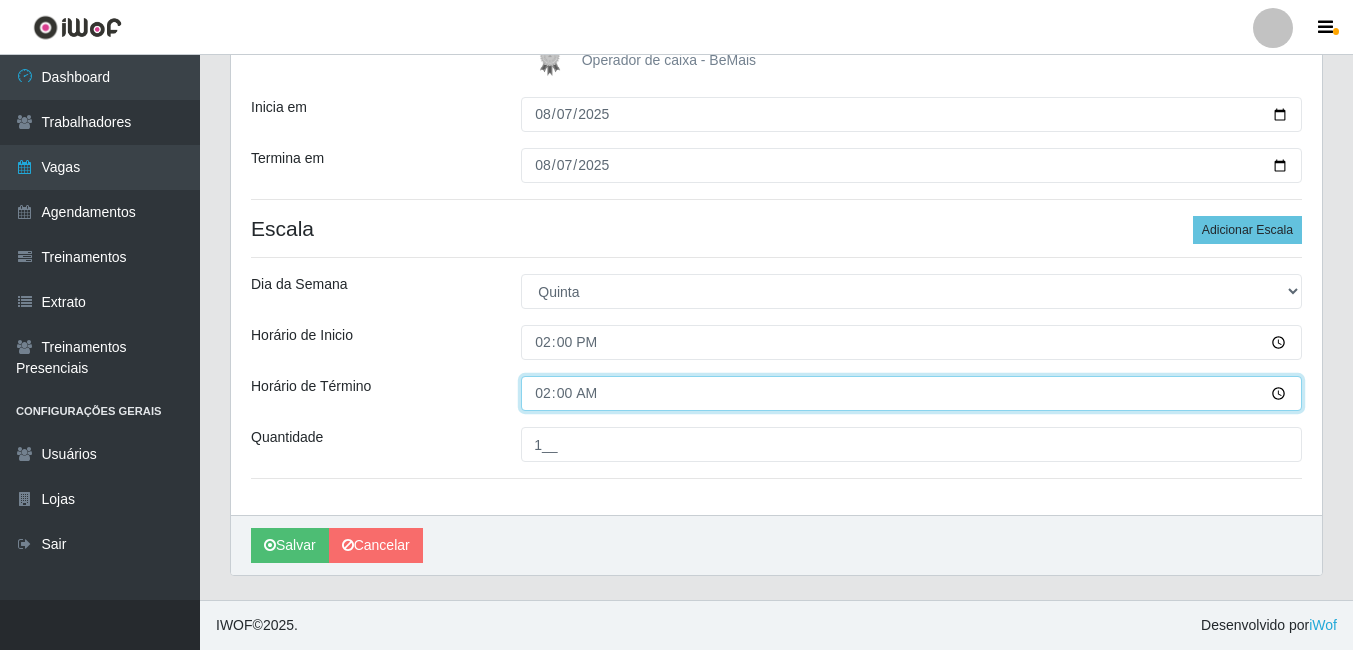 type on "20:00" 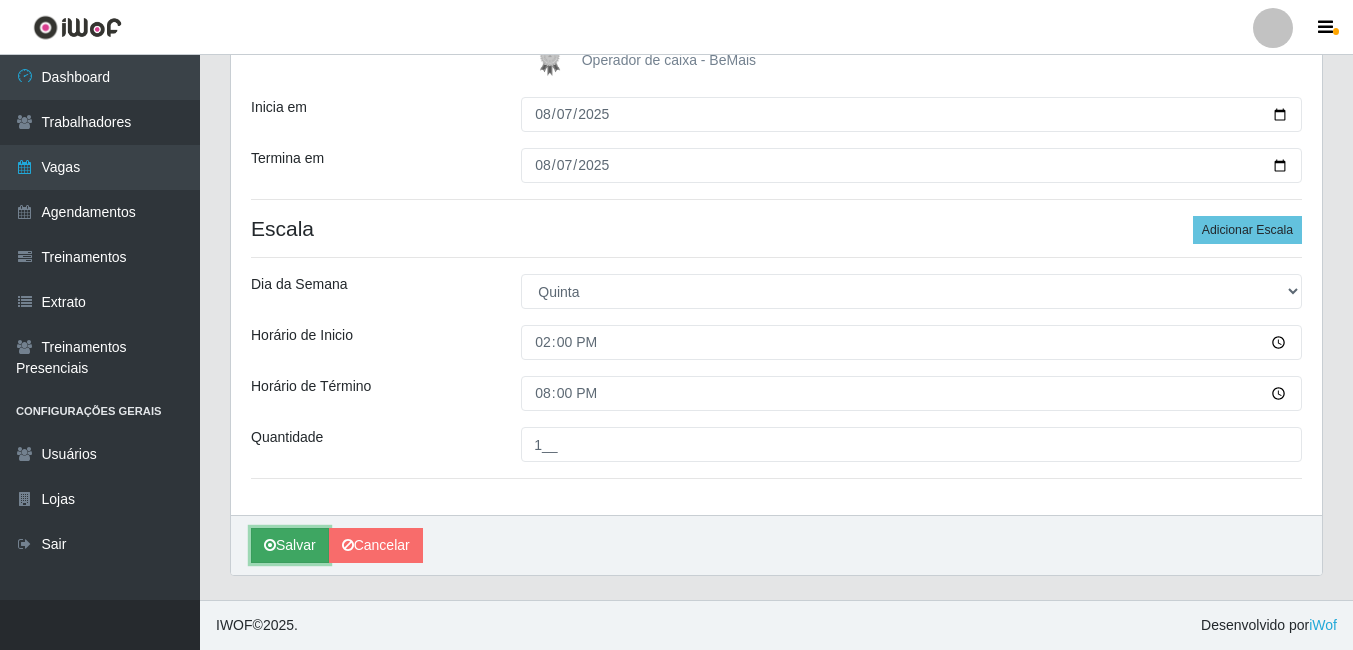 click on "Salvar" at bounding box center (290, 545) 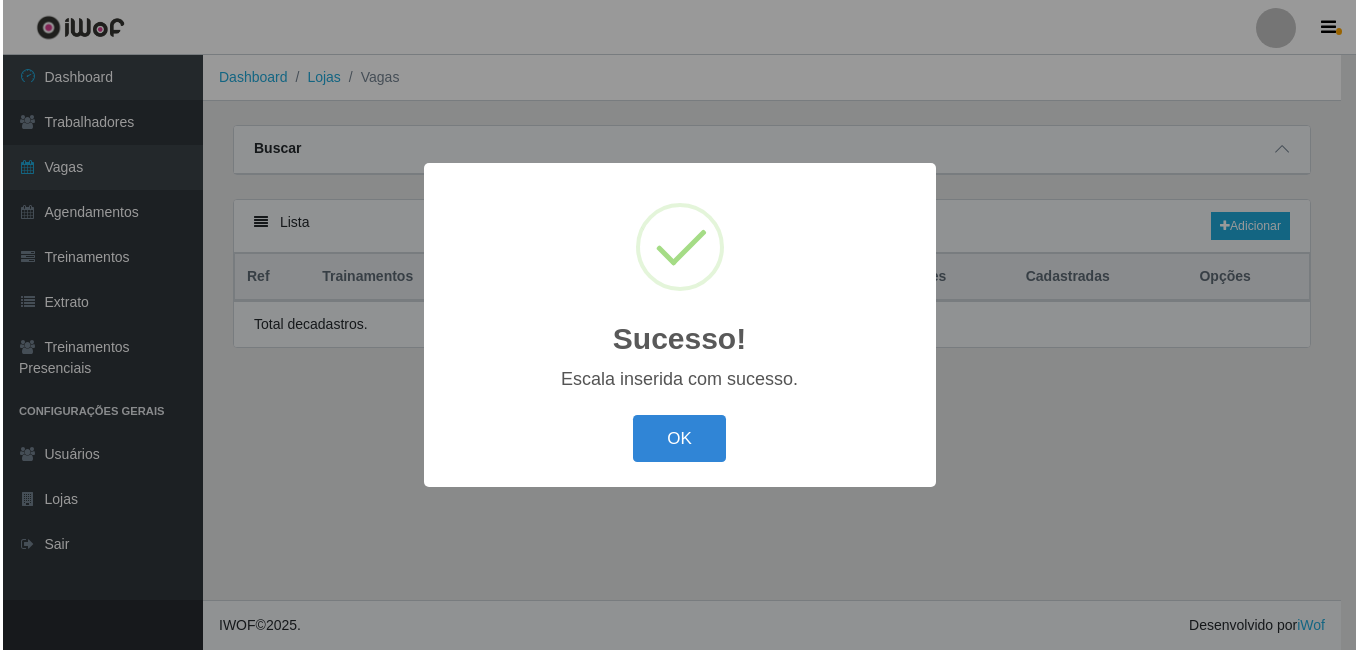 scroll, scrollTop: 0, scrollLeft: 0, axis: both 